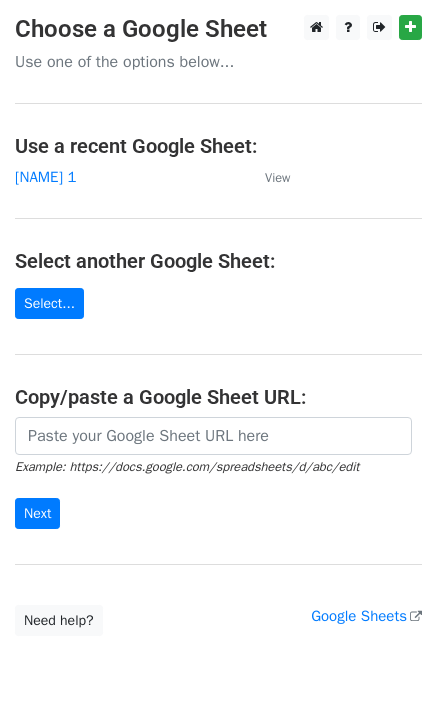 scroll, scrollTop: 0, scrollLeft: 0, axis: both 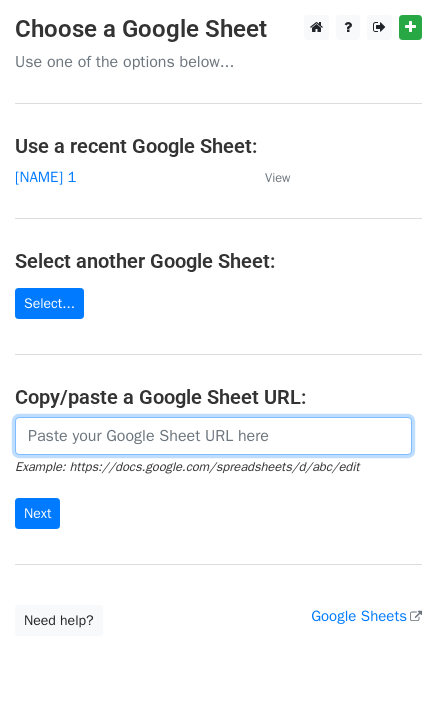 click at bounding box center [213, 436] 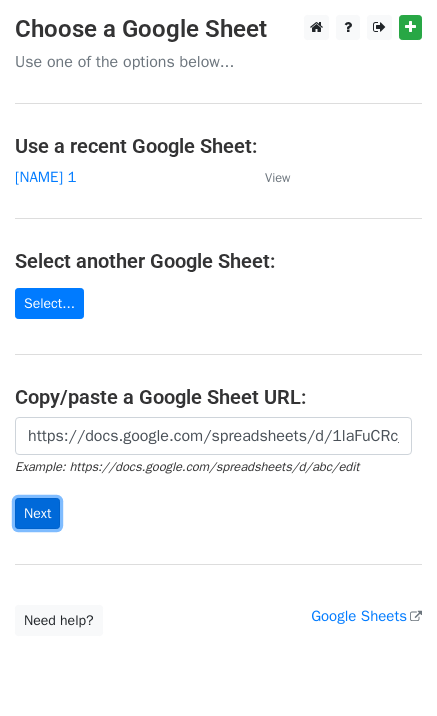 click on "Next" at bounding box center (37, 513) 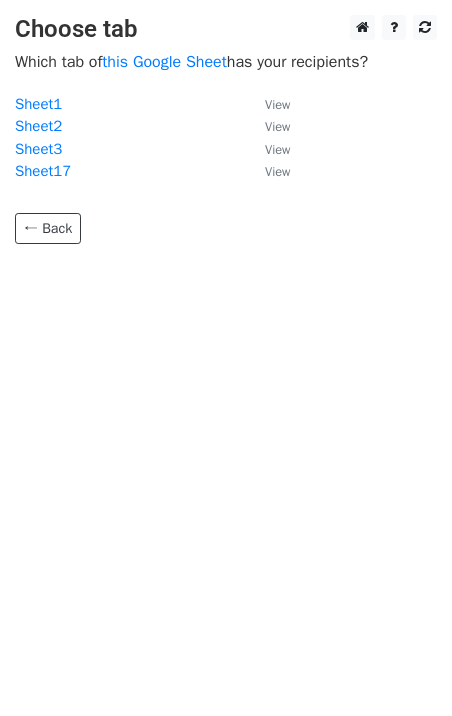 scroll, scrollTop: 0, scrollLeft: 0, axis: both 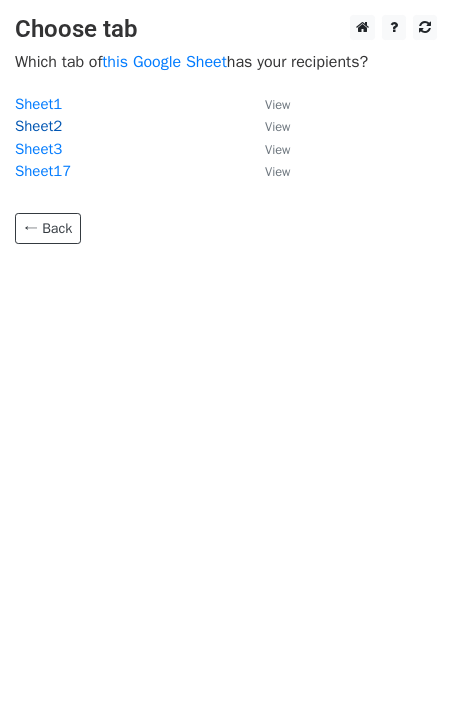 click on "Sheet2" at bounding box center [38, 126] 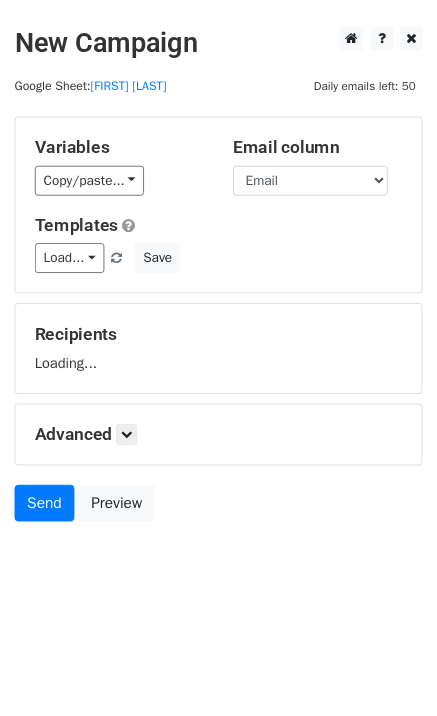 scroll, scrollTop: 0, scrollLeft: 0, axis: both 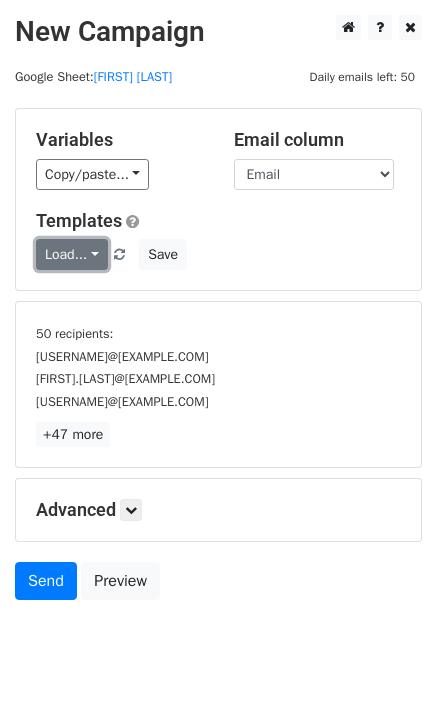 click on "Load..." at bounding box center (72, 254) 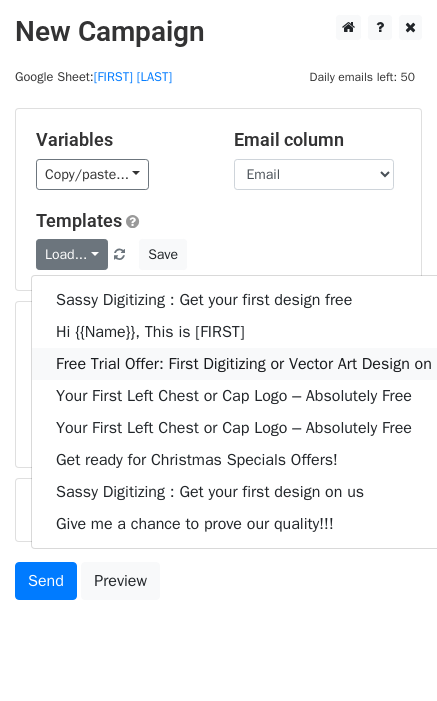 click on "Free Trial Offer: First Digitizing or Vector Art Design on Us!" at bounding box center [258, 364] 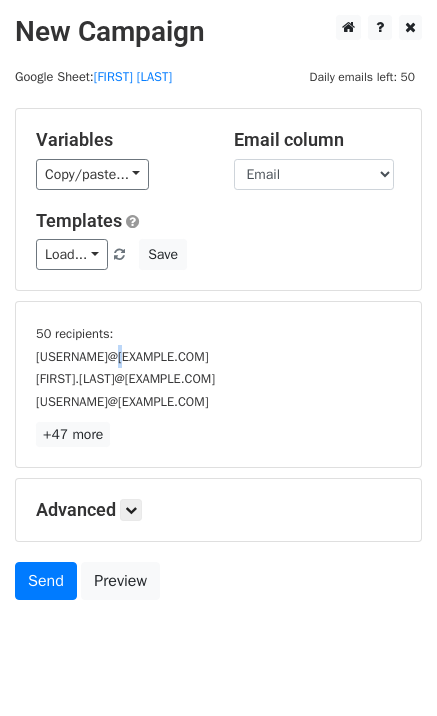 click on "Variables
Copy/paste...
{{Email }}
{{Name}}
Email column
Email
Name
Templates
Load...
Sassy Digitizing : Get your first design free
Hi {{Name}}, This is Mike
Free Trial Offer: First Digitizing or Vector Art Design on Us!
Your First Left Chest or Cap Logo – Absolutely Free
Your First Left Chest or Cap Logo – Absolutely Free
Get ready for Christmas Specials Offers!
Sassy Digitizing : Get your first design on us
Give me a chance to prove our quality!!!
Save" at bounding box center [218, 199] 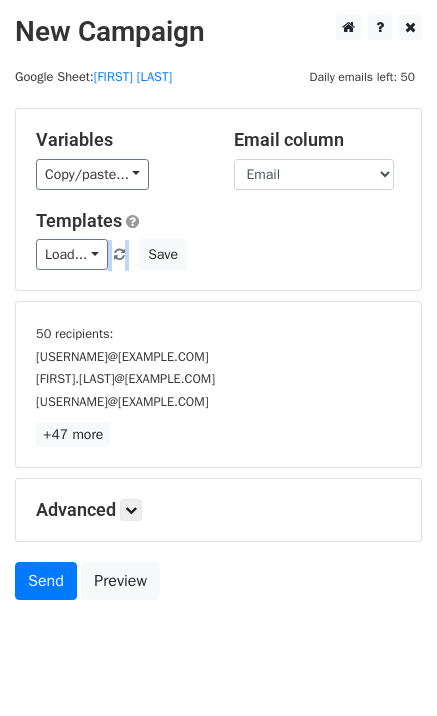 click on "Variables
Copy/paste...
{{Email }}
{{Name}}
Email column
Email
Name
Templates
Load...
Sassy Digitizing : Get your first design free
Hi {{Name}}, This is Mike
Free Trial Offer: First Digitizing or Vector Art Design on Us!
Your First Left Chest or Cap Logo – Absolutely Free
Your First Left Chest or Cap Logo – Absolutely Free
Get ready for Christmas Specials Offers!
Sassy Digitizing : Get your first design on us
Give me a chance to prove our quality!!!
Save" at bounding box center (218, 199) 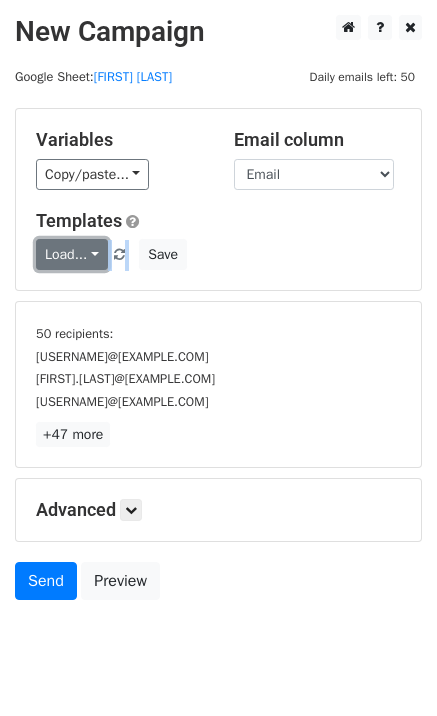 click on "Load..." at bounding box center [72, 254] 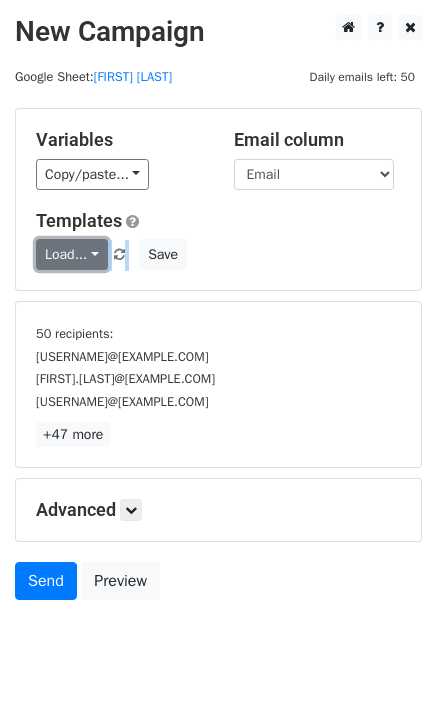 click on "Load..." at bounding box center [72, 254] 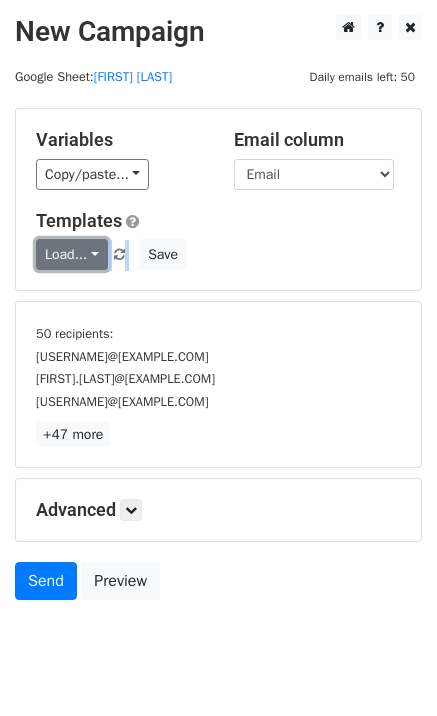 click on "Load..." at bounding box center [72, 254] 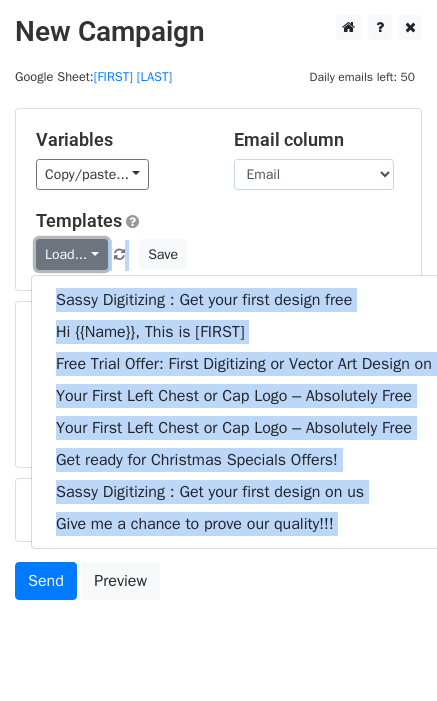 click on "Load..." at bounding box center (72, 254) 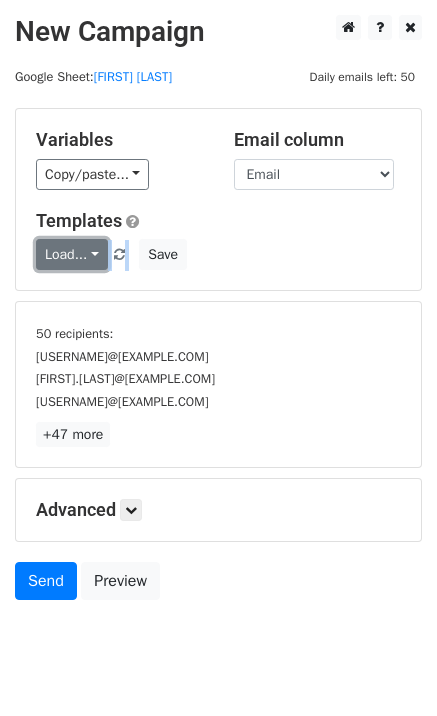 click on "Load..." at bounding box center (72, 254) 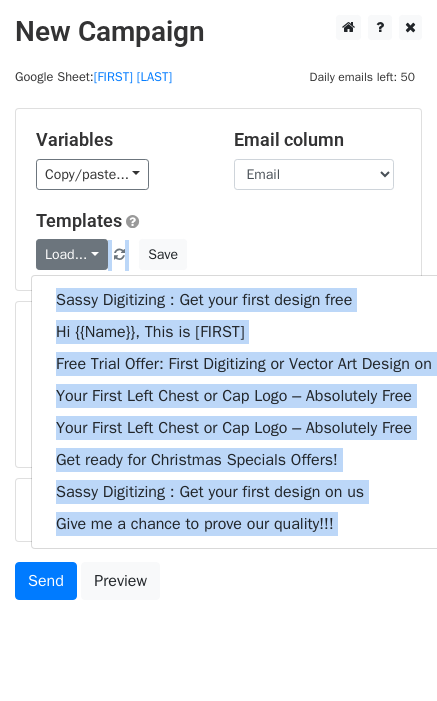 click on "Load...
Sassy Digitizing : Get your first design free
Hi {{Name}}, This is Mike
Free Trial Offer: First Digitizing or Vector Art Design on Us!
Your First Left Chest or Cap Logo – Absolutely Free
Your First Left Chest or Cap Logo – Absolutely Free
Get ready for Christmas Specials Offers!
Sassy Digitizing : Get your first design on us
Give me a chance to prove our quality!!!
Save" at bounding box center (218, 254) 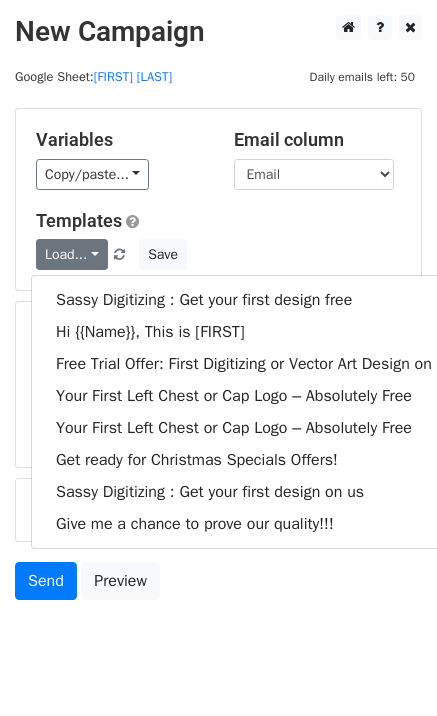 click on "Load...
Sassy Digitizing : Get your first design free
Hi {{Name}}, This is Mike
Free Trial Offer: First Digitizing or Vector Art Design on Us!
Your First Left Chest or Cap Logo – Absolutely Free
Your First Left Chest or Cap Logo – Absolutely Free
Get ready for Christmas Specials Offers!
Sassy Digitizing : Get your first design on us
Give me a chance to prove our quality!!!
Save" at bounding box center (218, 254) 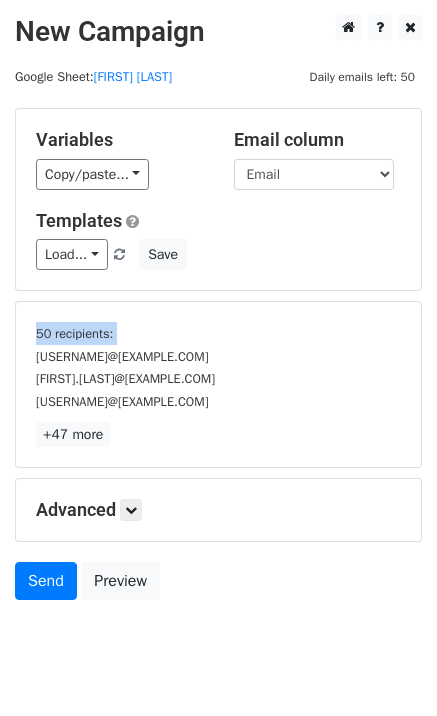 drag, startPoint x: 219, startPoint y: 256, endPoint x: 197, endPoint y: 254, distance: 22.090721 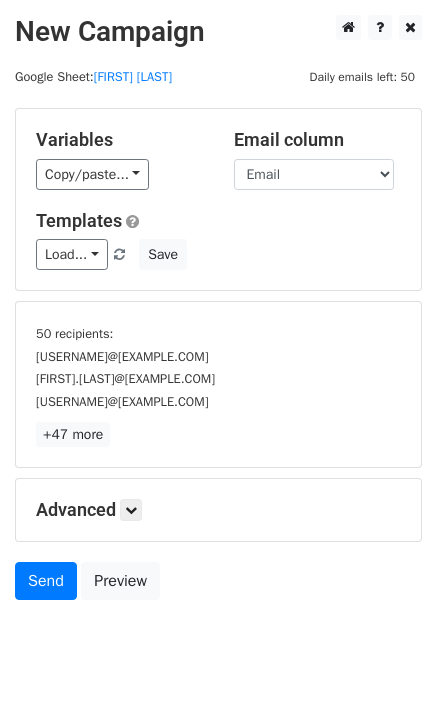 click on "Variables
Copy/paste...
{{Email }}
{{Name}}
Email column
Email
Name
Templates
Load...
Sassy Digitizing : Get your first design free
Hi {{Name}}, This is Mike
Free Trial Offer: First Digitizing or Vector Art Design on Us!
Your First Left Chest or Cap Logo – Absolutely Free
Your First Left Chest or Cap Logo – Absolutely Free
Get ready for Christmas Specials Offers!
Sassy Digitizing : Get your first design on us
Give me a chance to prove our quality!!!
Save" at bounding box center (218, 199) 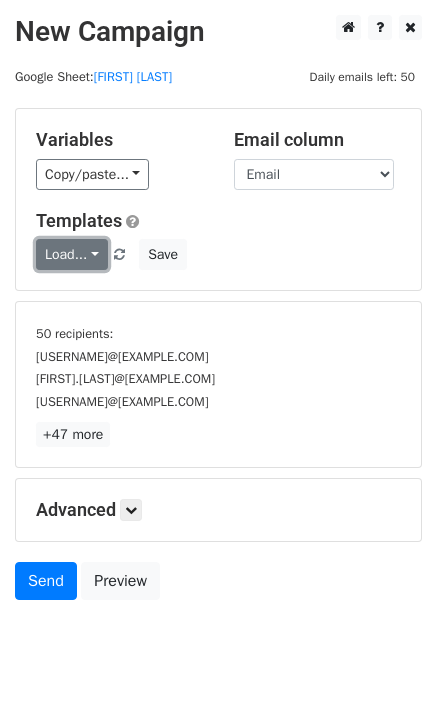 click on "Load..." at bounding box center [72, 254] 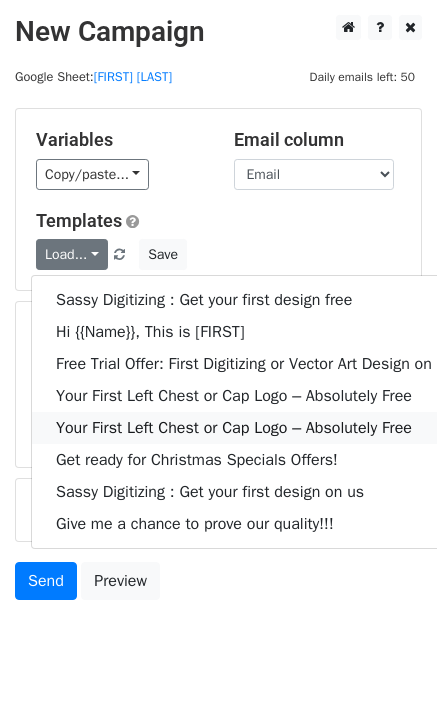 click on "Your First Left Chest or Cap Logo – Absolutely Free" at bounding box center [258, 428] 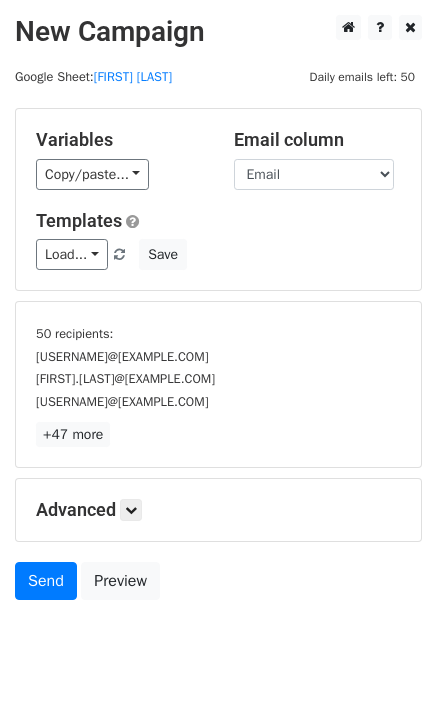 click on "+47 more" at bounding box center [218, 434] 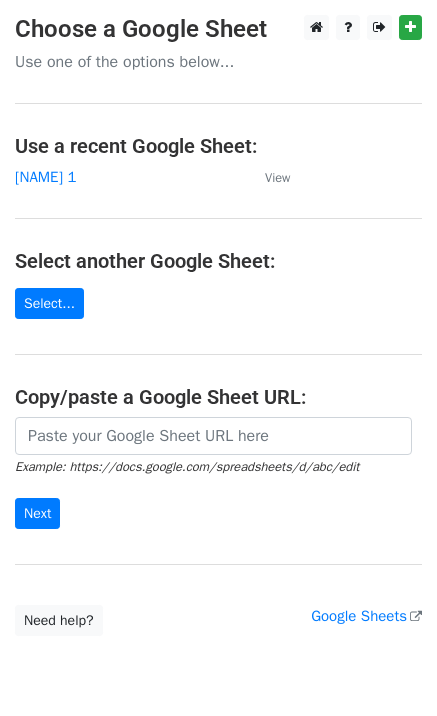 scroll, scrollTop: 0, scrollLeft: 0, axis: both 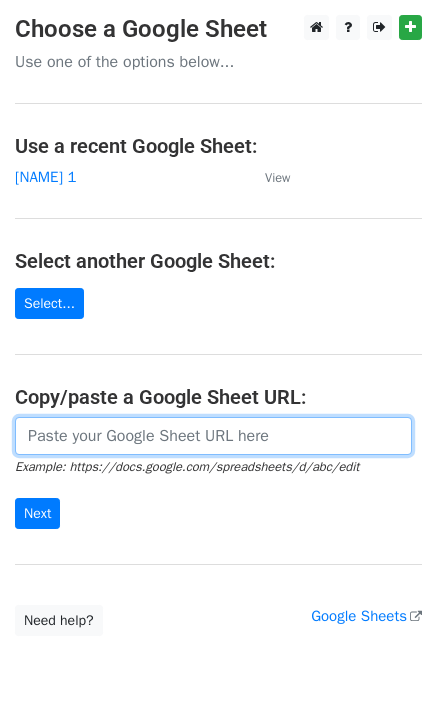 click at bounding box center [213, 436] 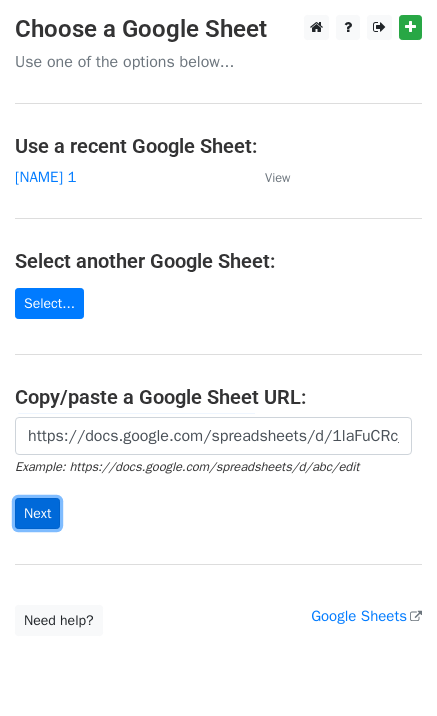 click on "Next" at bounding box center (37, 513) 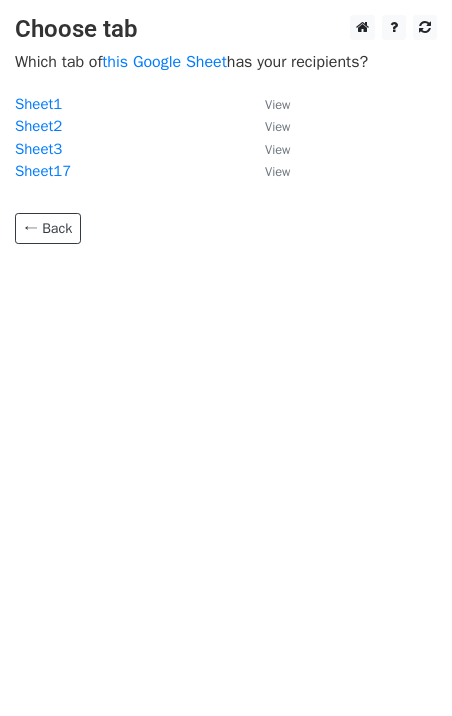 scroll, scrollTop: 0, scrollLeft: 0, axis: both 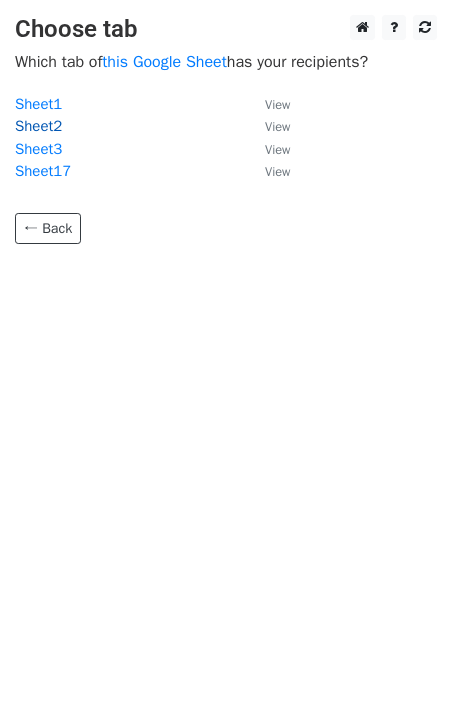 click on "Sheet2" at bounding box center (38, 126) 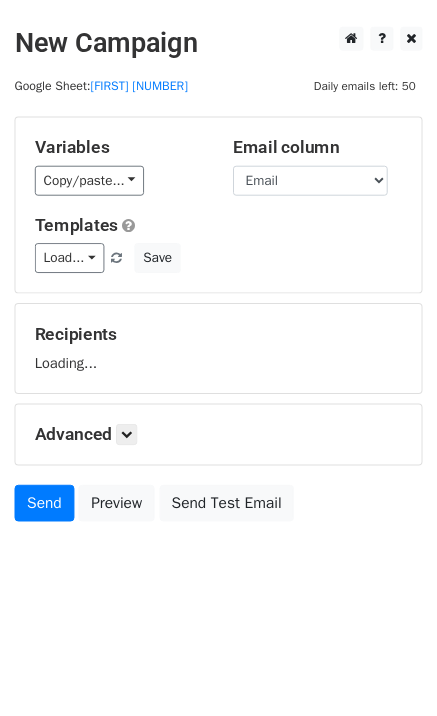 scroll, scrollTop: 0, scrollLeft: 0, axis: both 